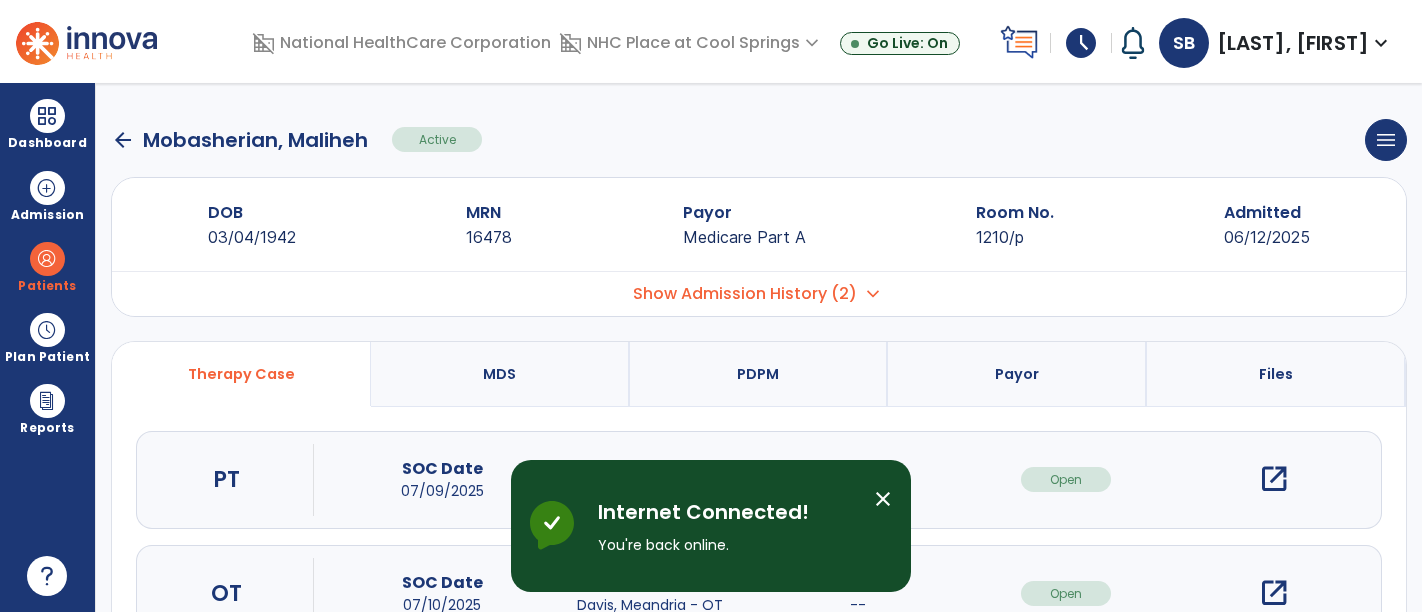 scroll, scrollTop: 0, scrollLeft: 0, axis: both 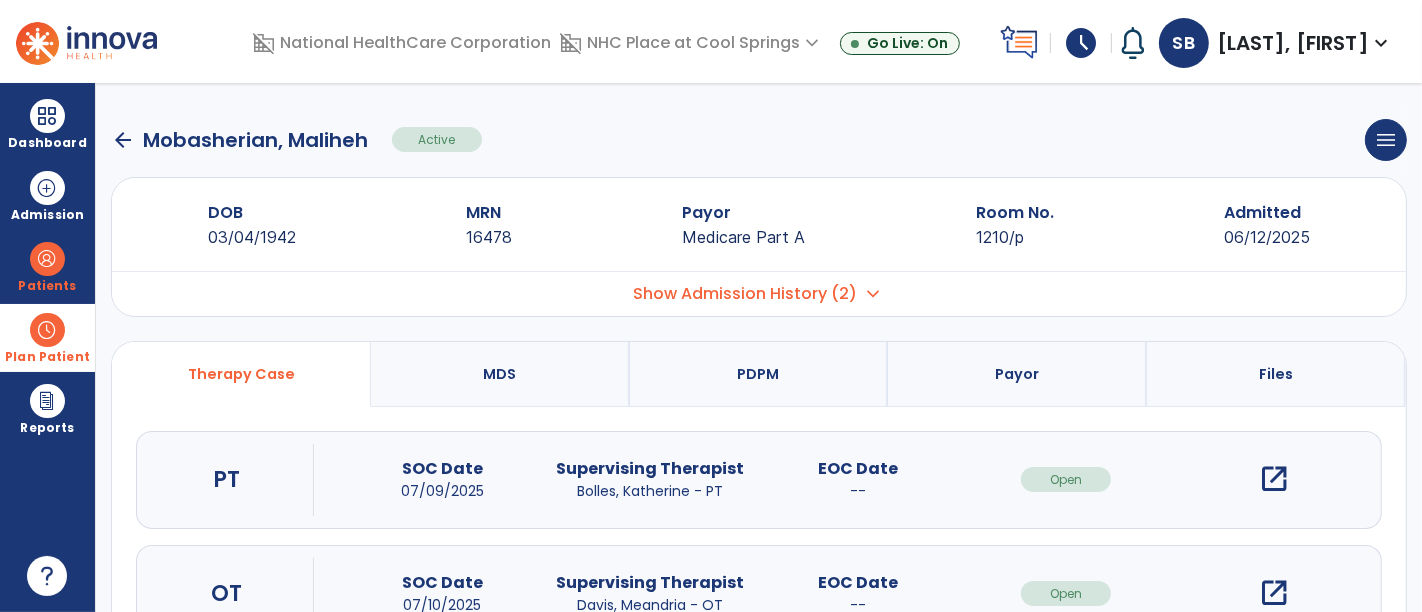 click on "Plan Patient" at bounding box center [47, 286] 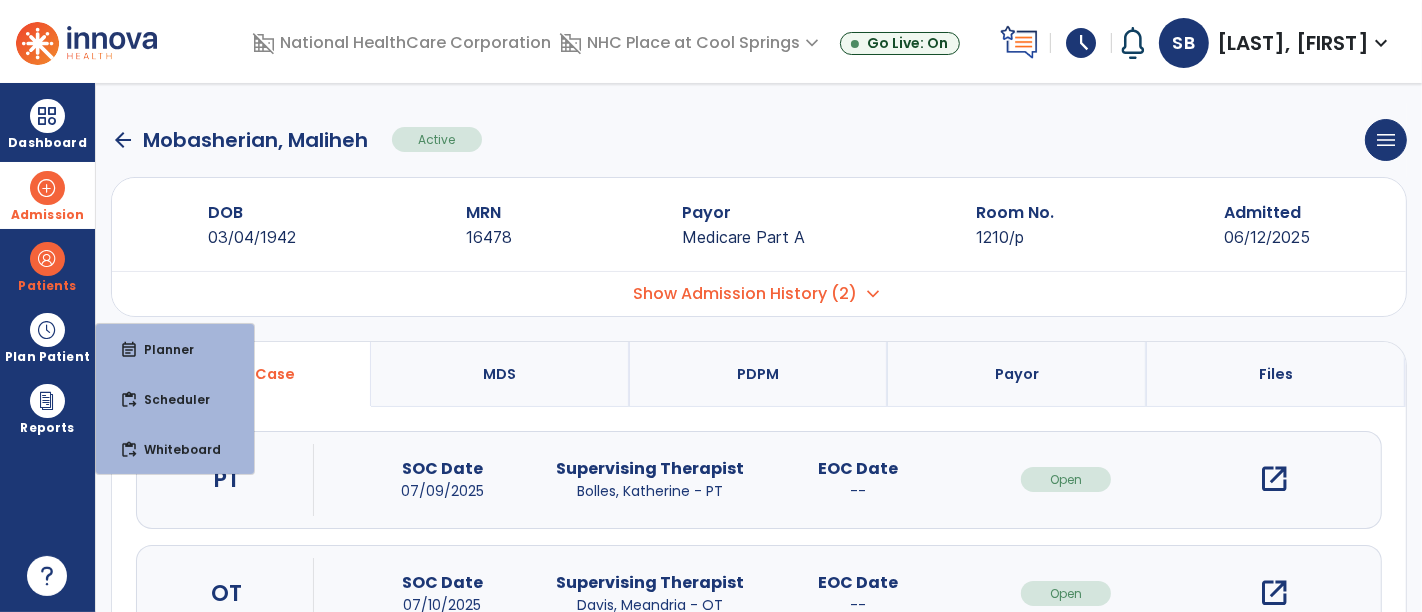click on "Admission" at bounding box center (47, 215) 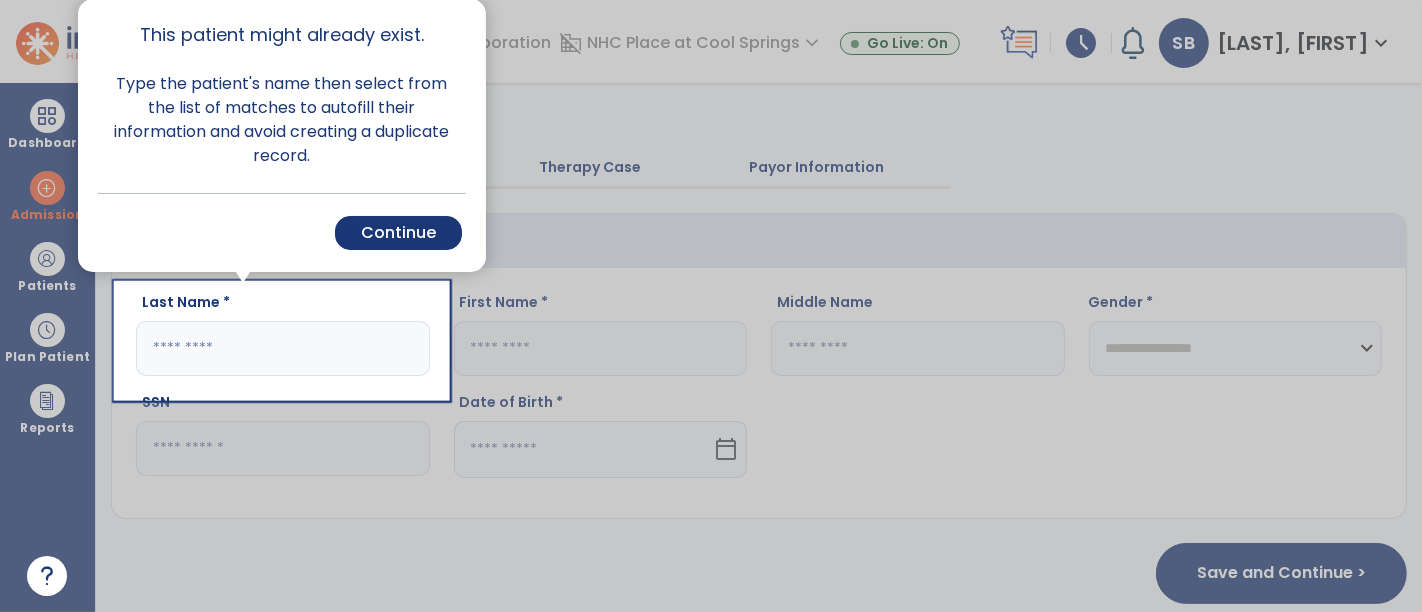 click at bounding box center (58, 306) 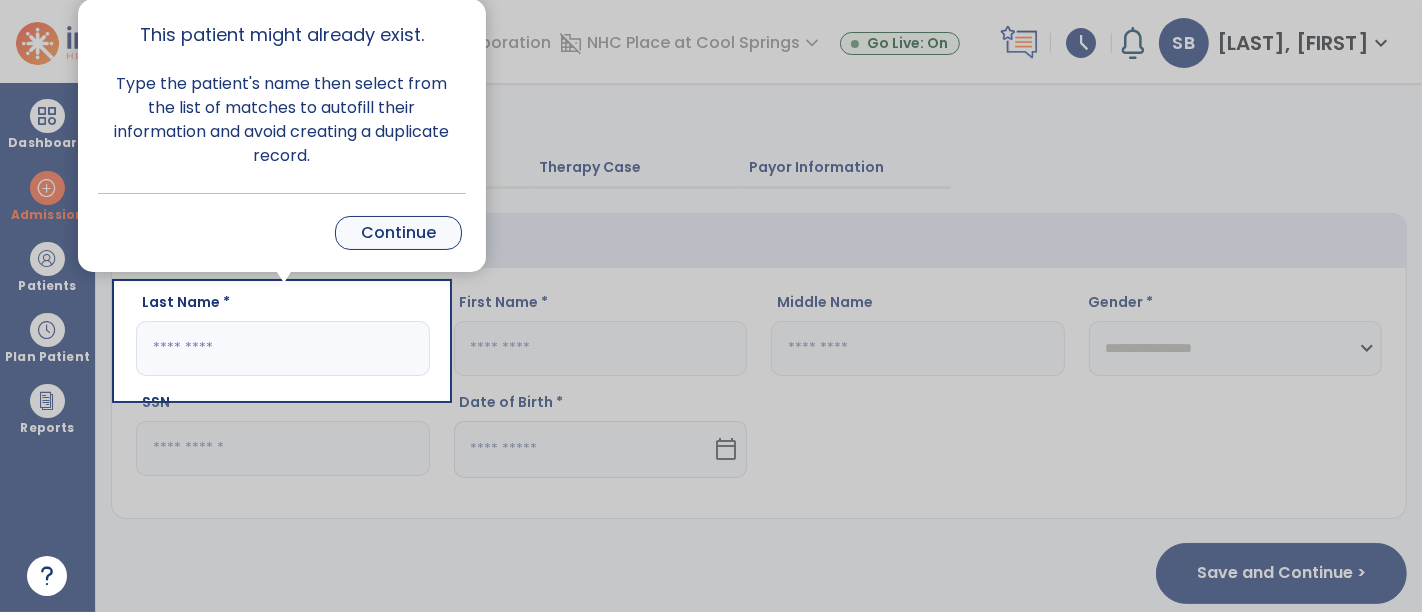click on "Continue" at bounding box center (398, 233) 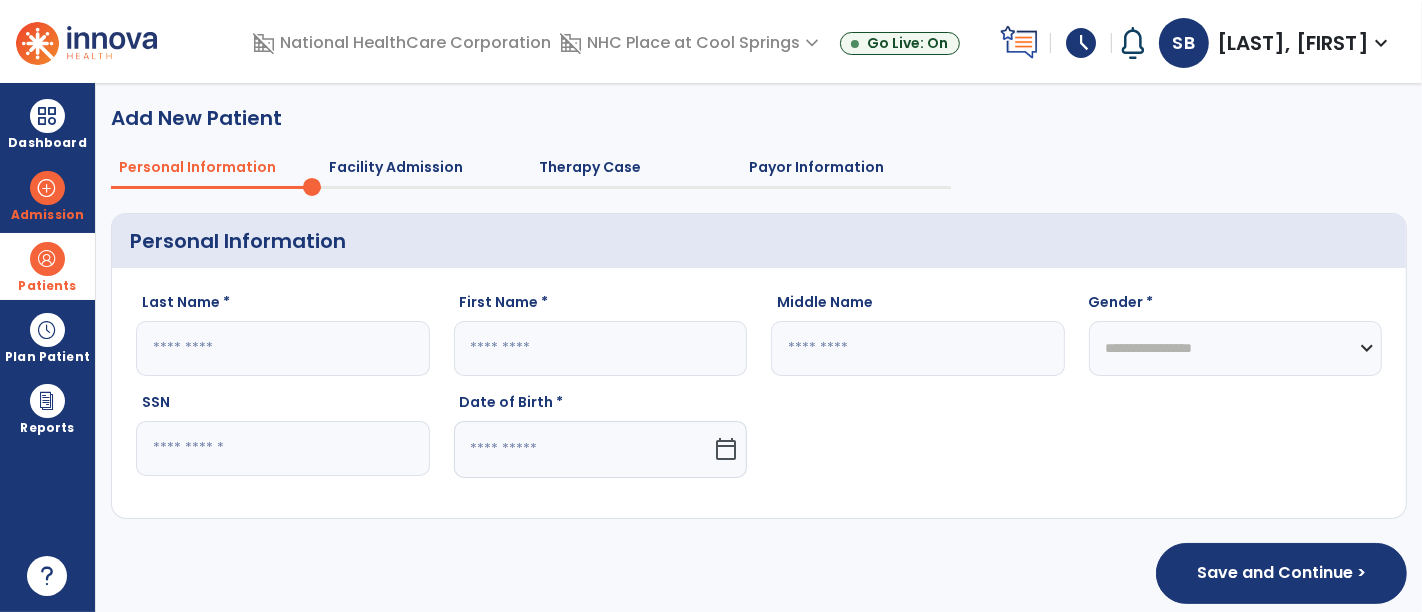 click at bounding box center [47, 259] 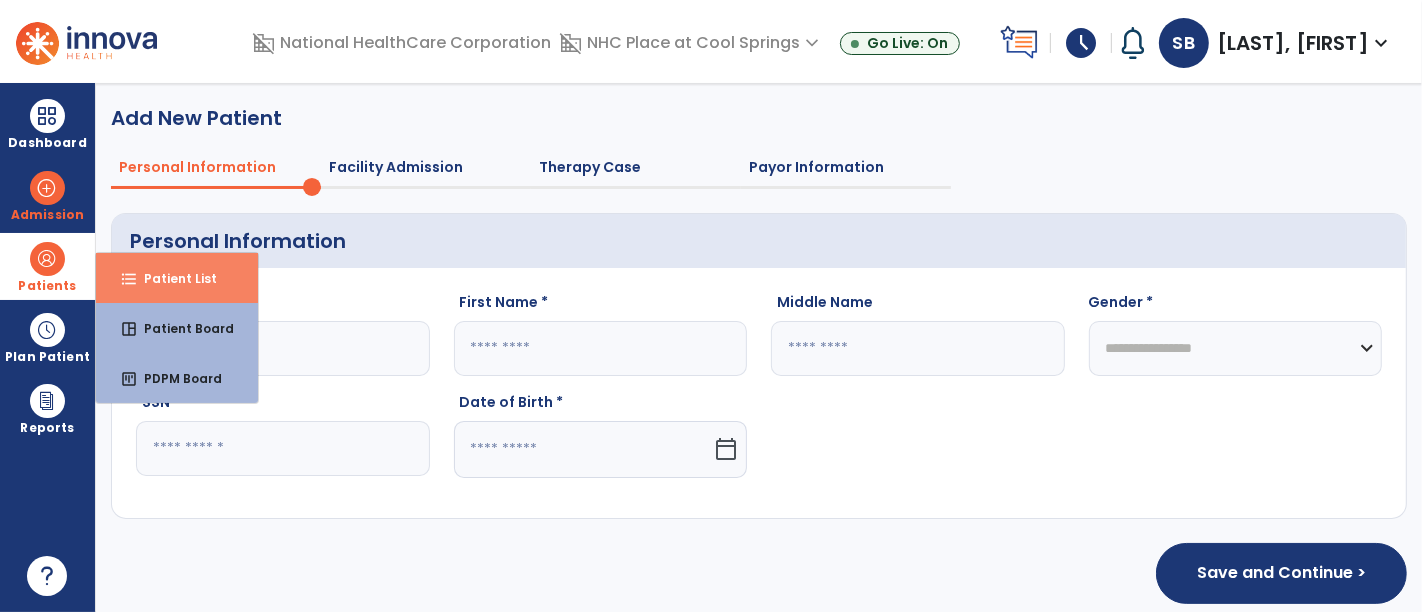 click on "format_list_bulleted" at bounding box center [129, 279] 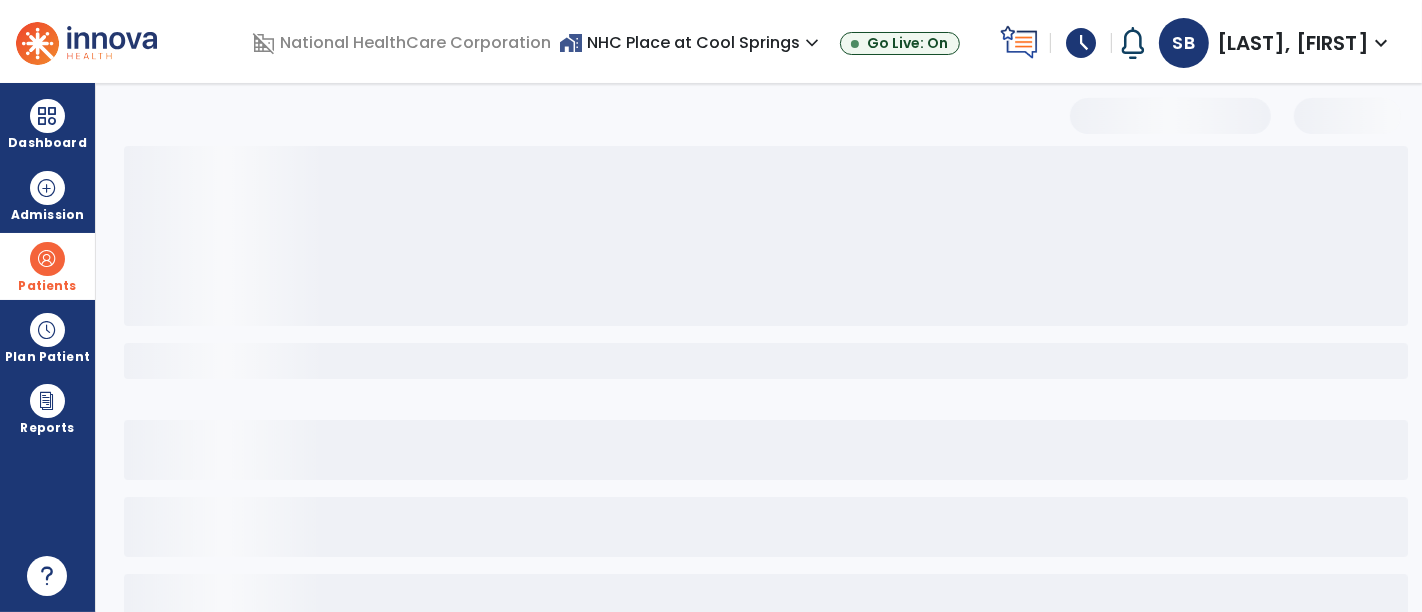 select on "***" 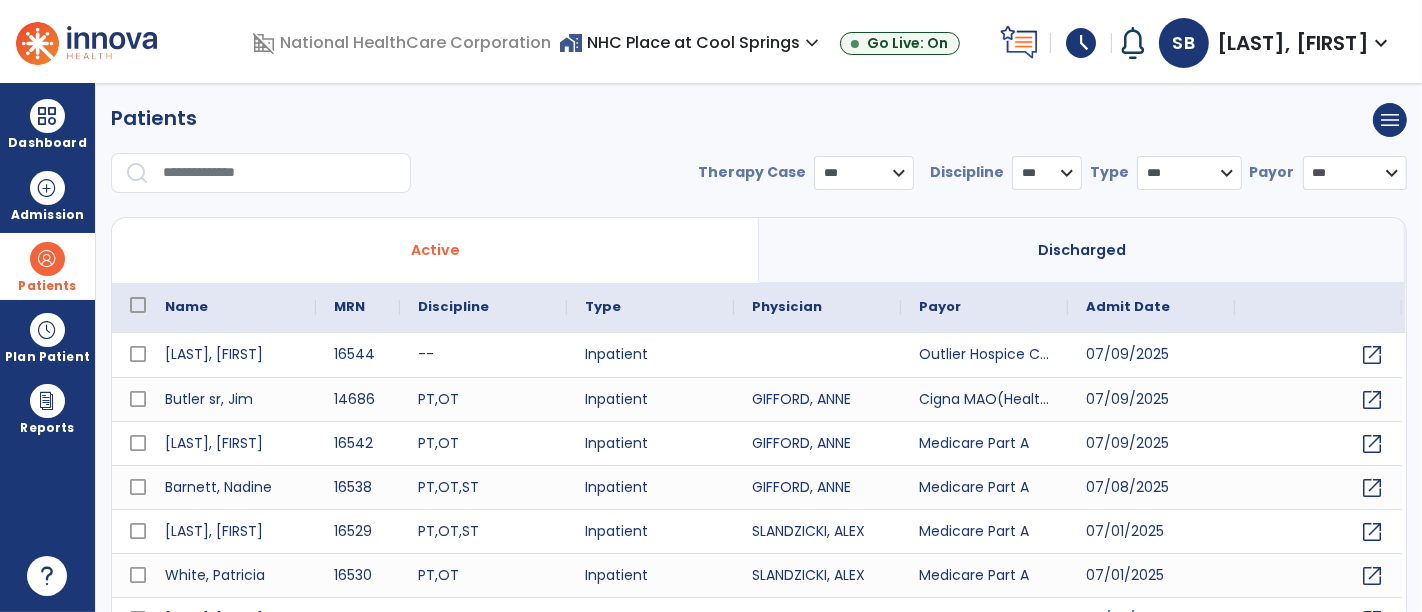 click at bounding box center (280, 173) 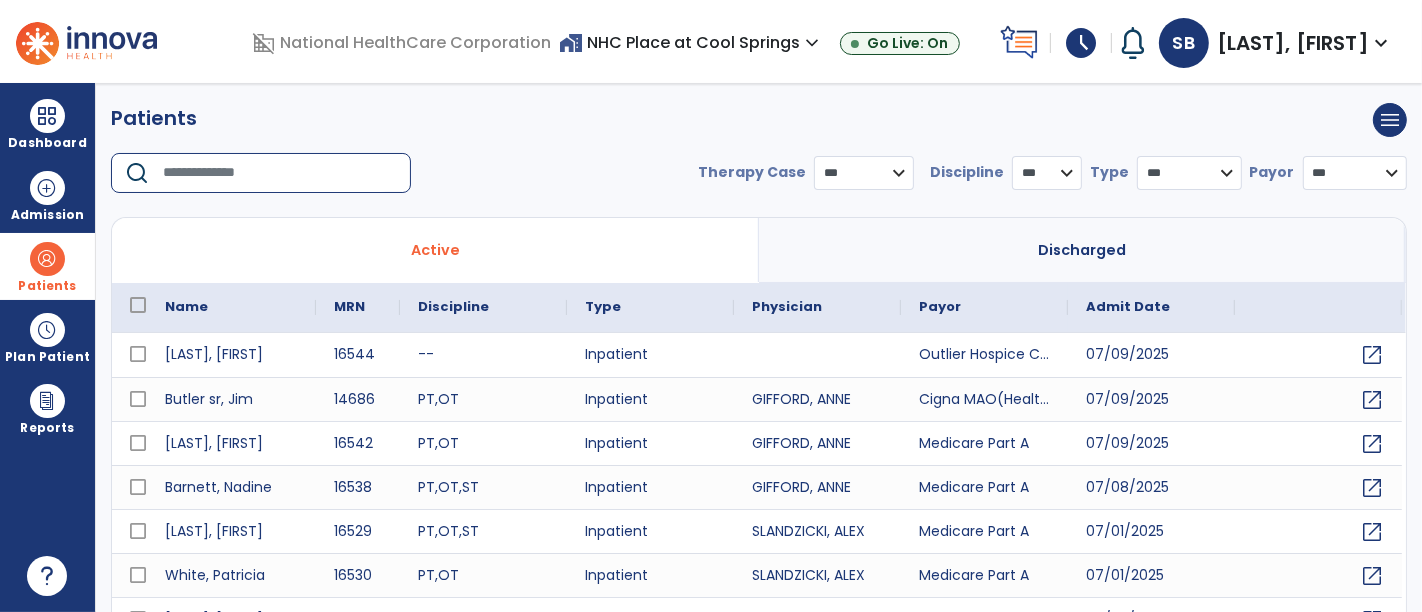 click at bounding box center (280, 173) 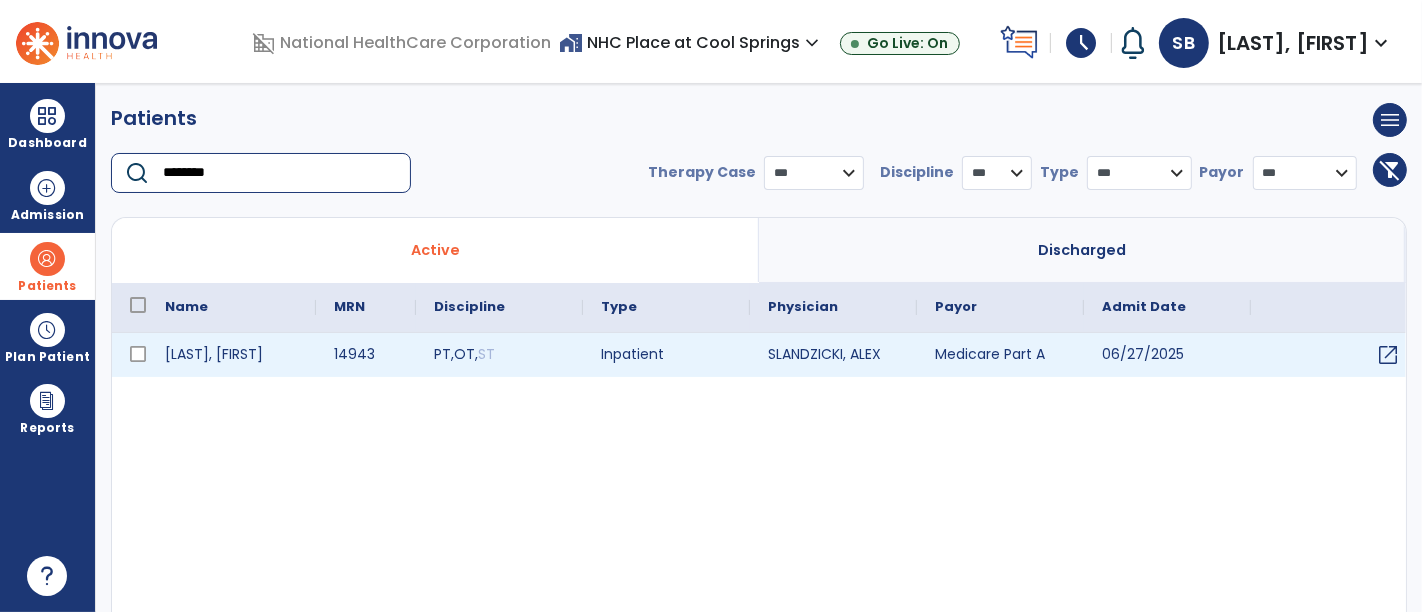 type on "********" 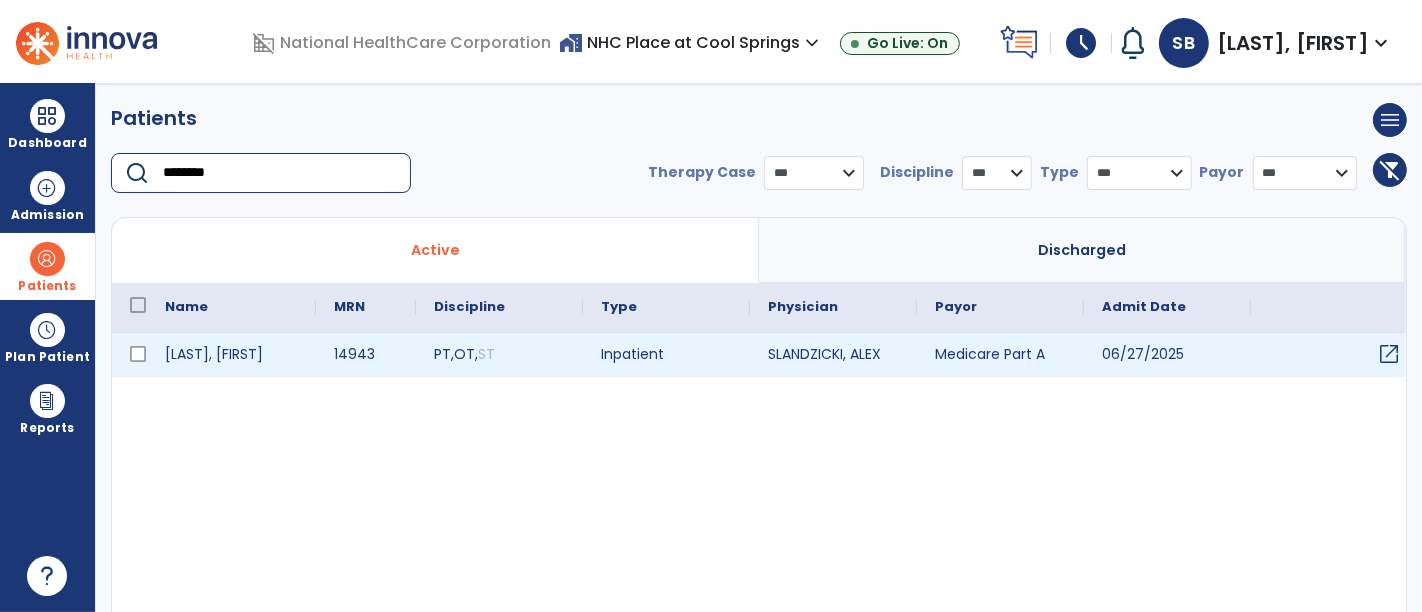 click on "open_in_new" at bounding box center [1334, 355] 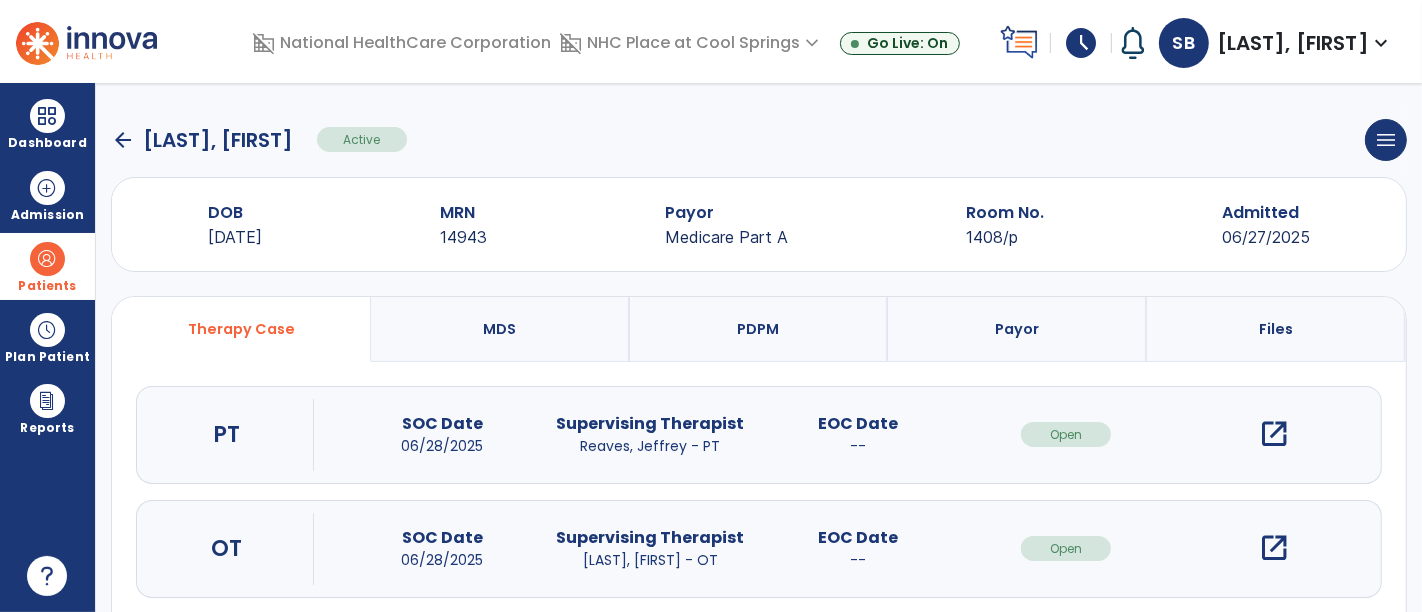 click on "open_in_new" at bounding box center [1274, 548] 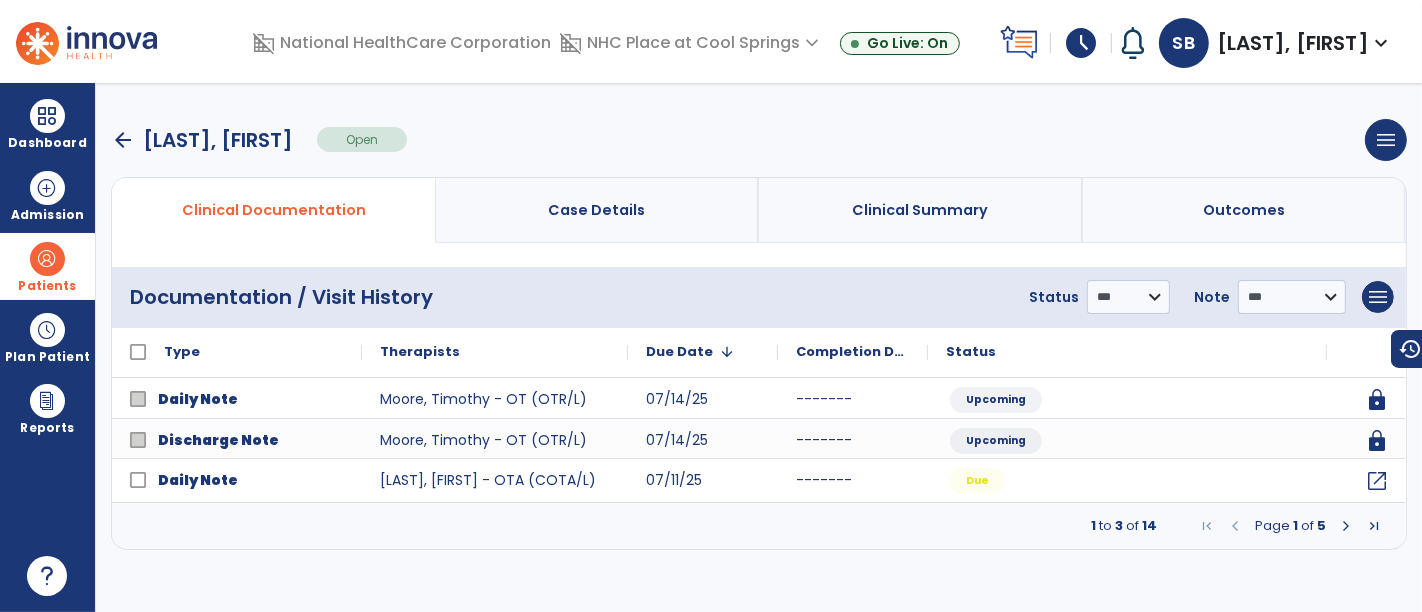 click at bounding box center (1346, 526) 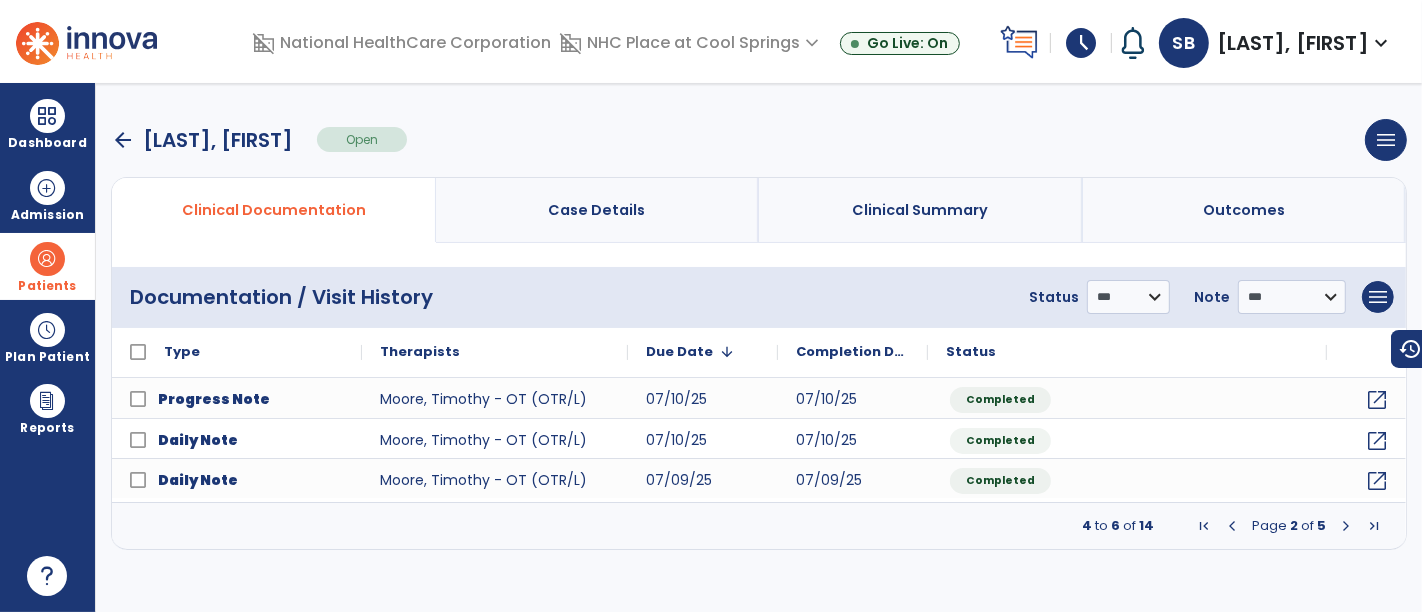 click at bounding box center (1346, 526) 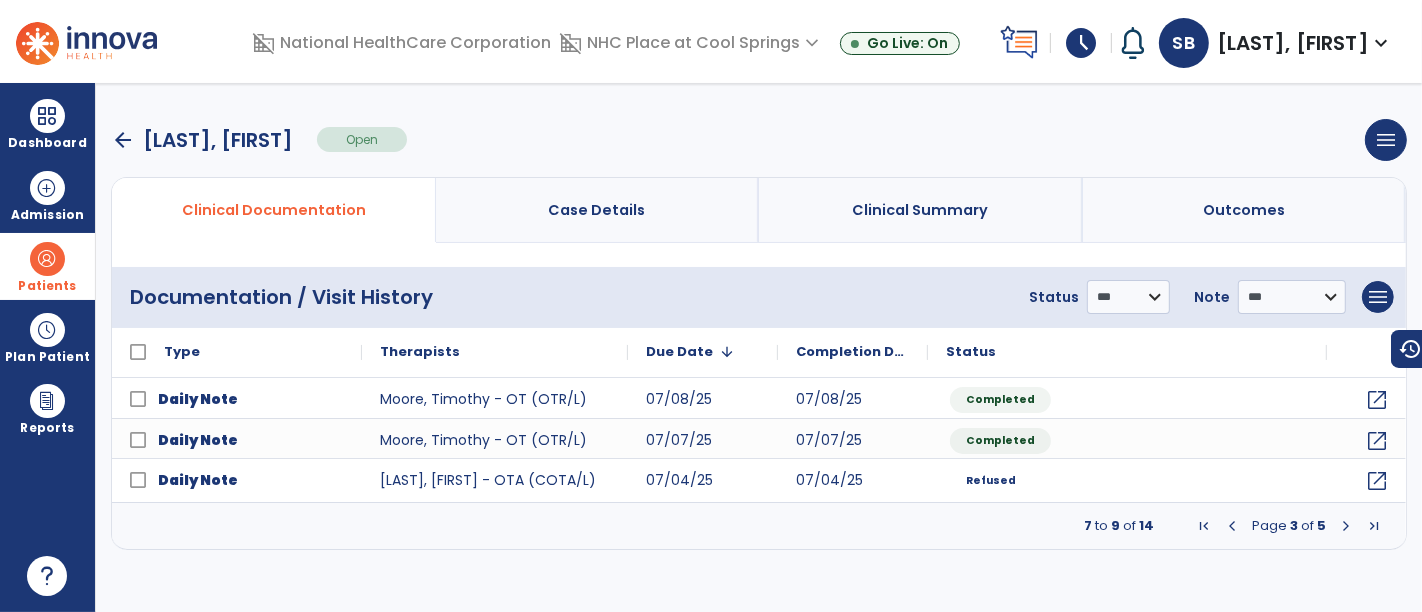 click at bounding box center (1346, 526) 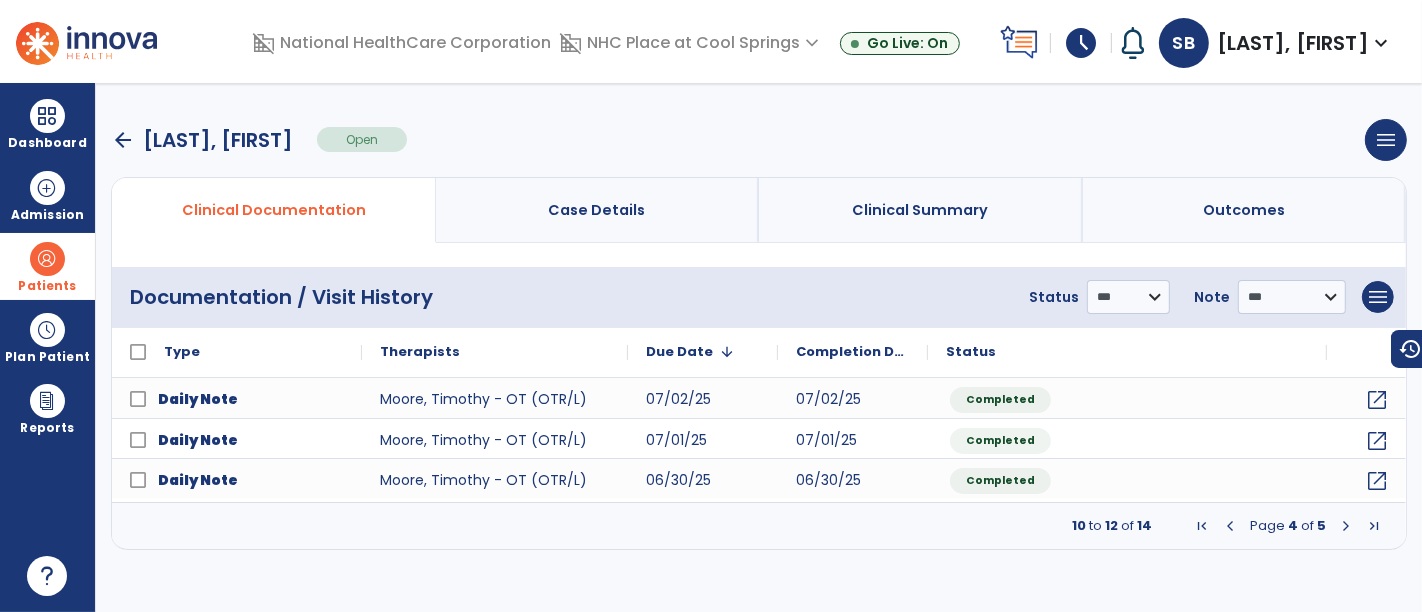 click at bounding box center (1230, 526) 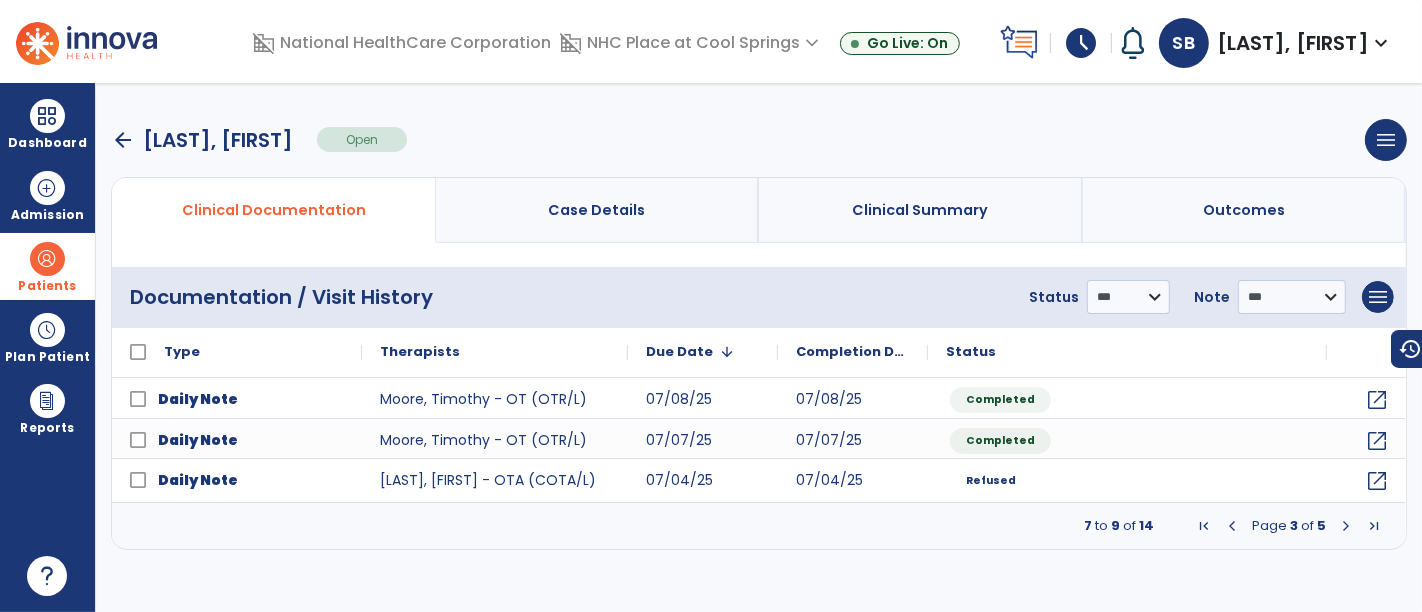click at bounding box center [1232, 526] 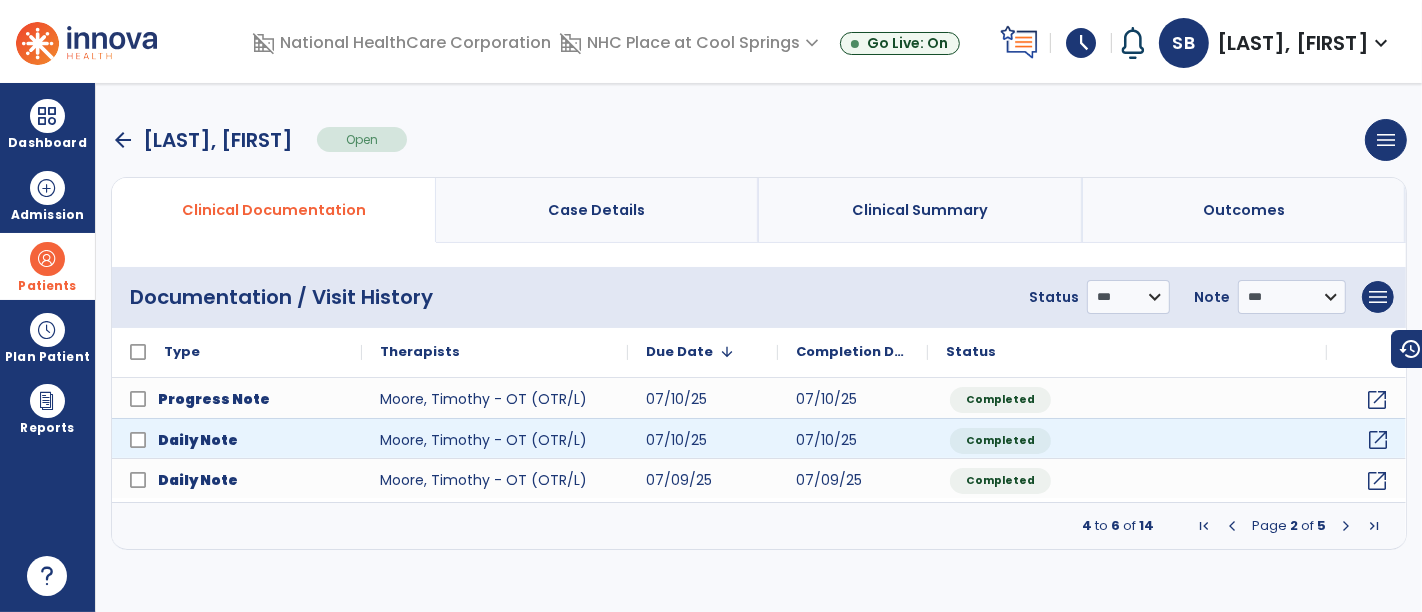 click on "open_in_new" 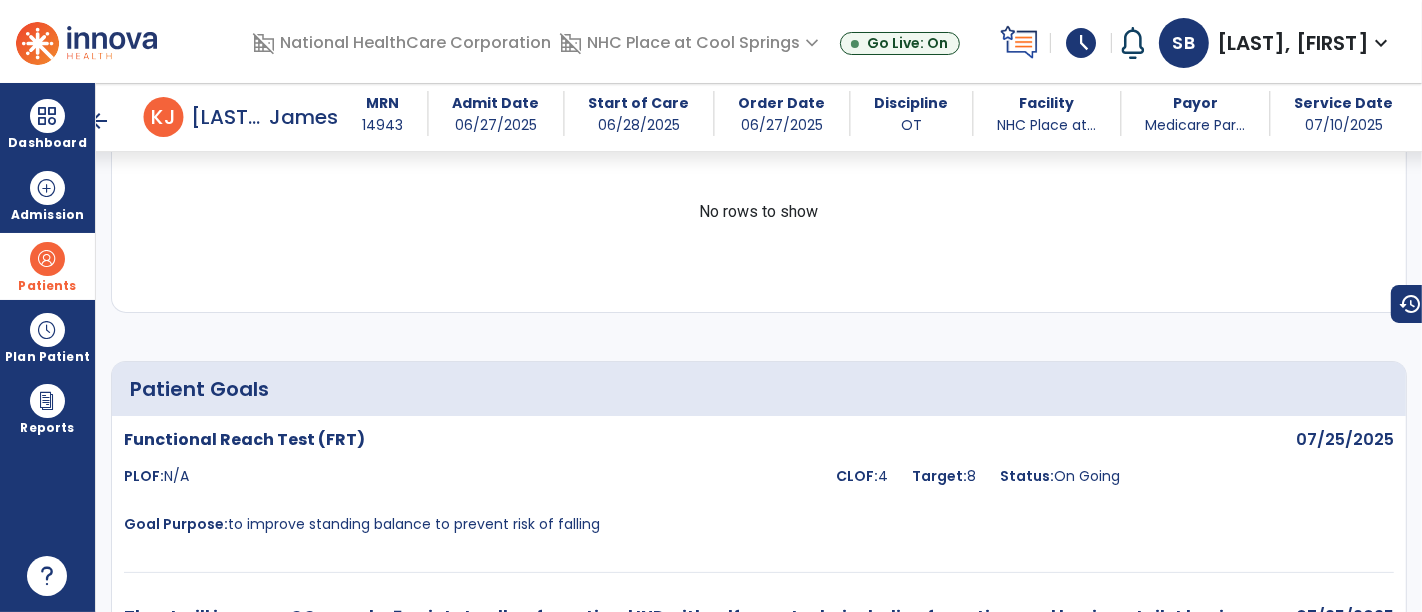 scroll, scrollTop: 1668, scrollLeft: 0, axis: vertical 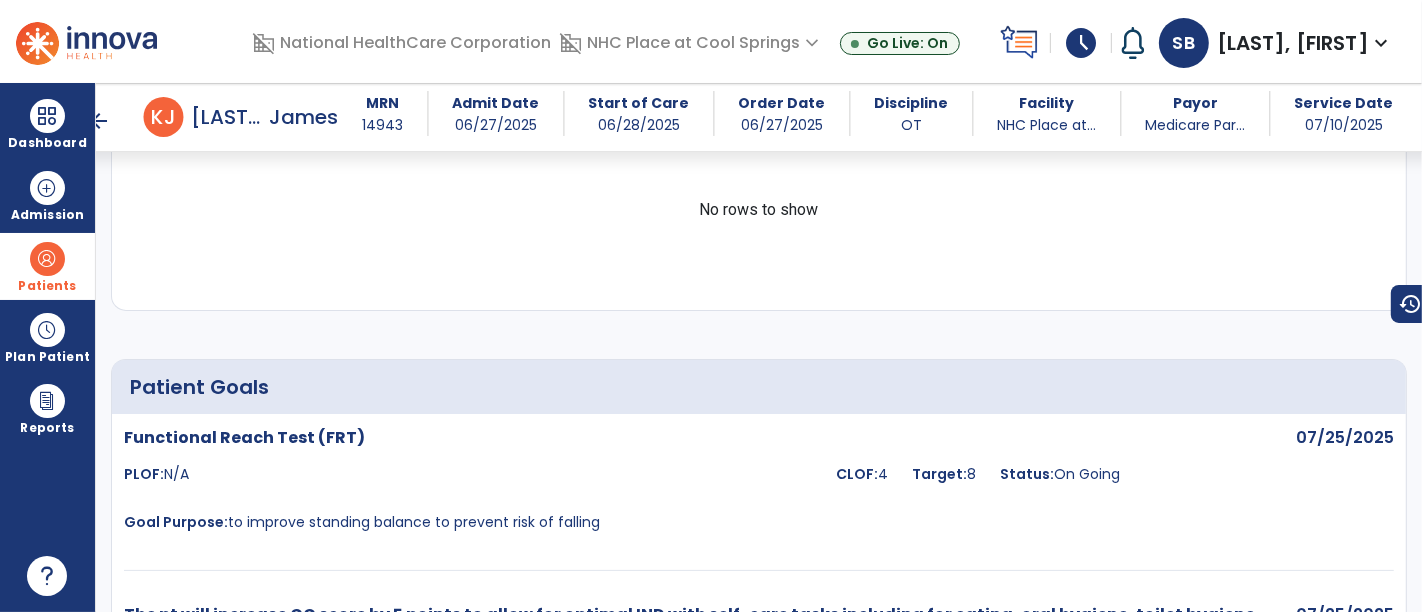 click on "Patients" at bounding box center [47, 286] 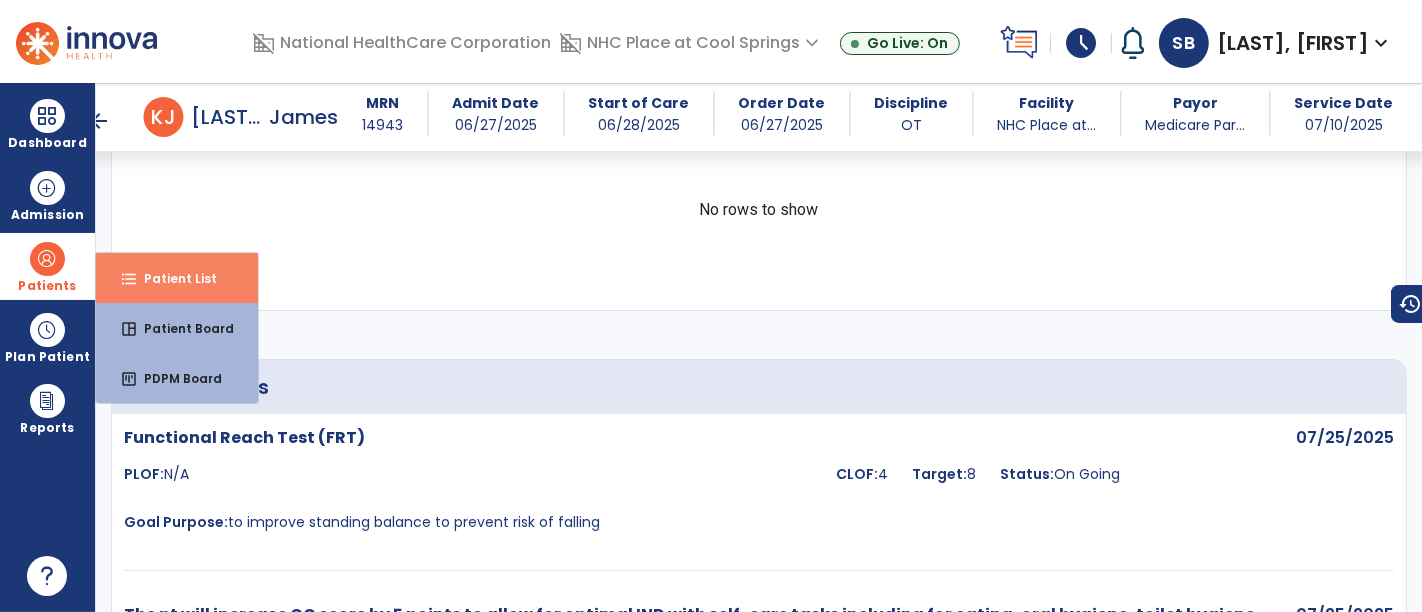 click on "format_list_bulleted  Patient List" at bounding box center [177, 278] 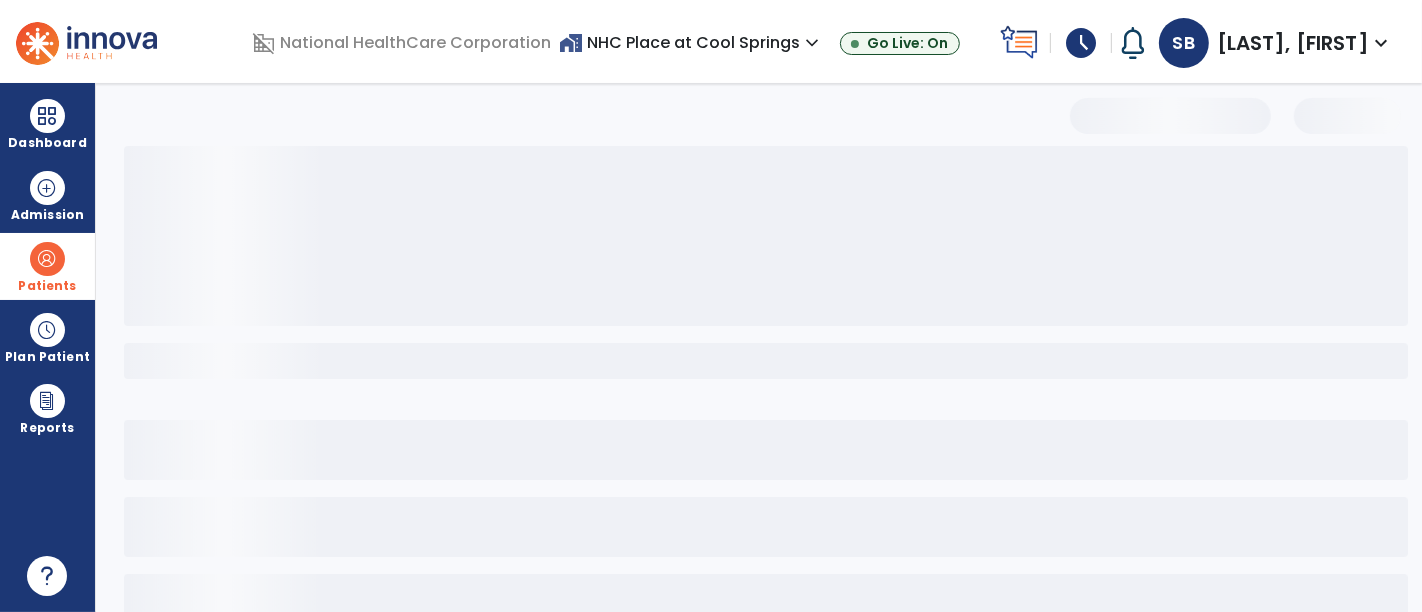 scroll, scrollTop: 129, scrollLeft: 0, axis: vertical 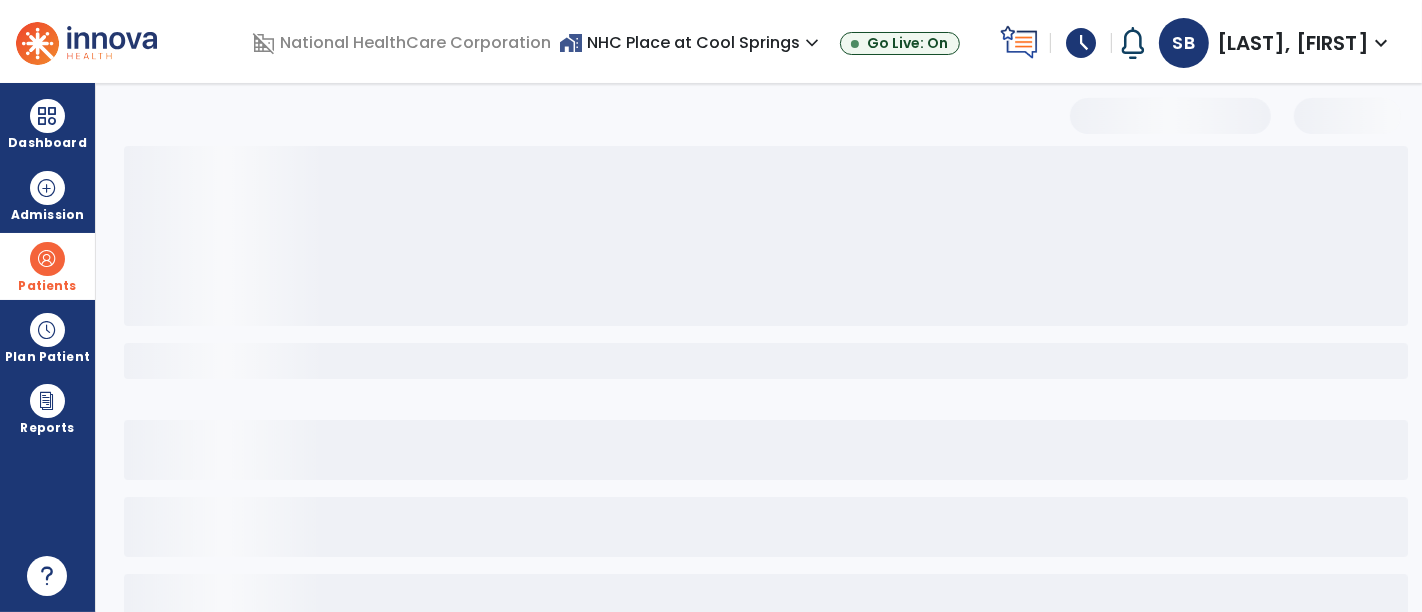 select on "***" 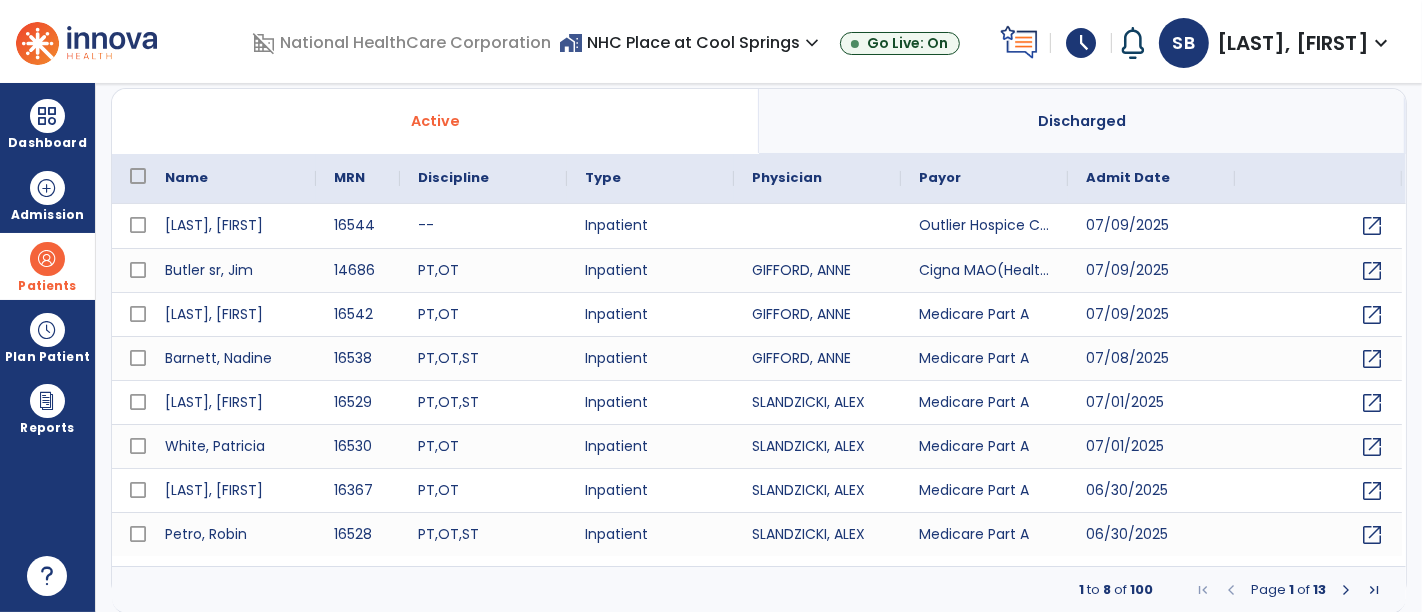 scroll, scrollTop: 0, scrollLeft: 0, axis: both 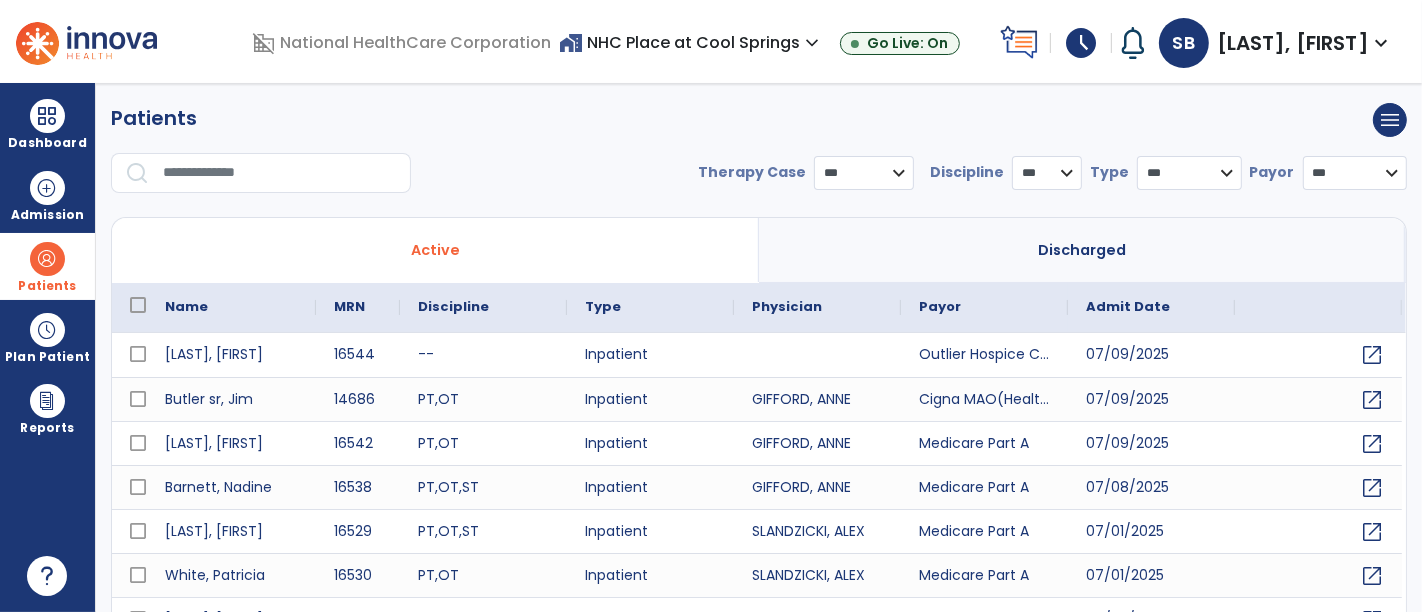 click on "**********" at bounding box center [759, 156] 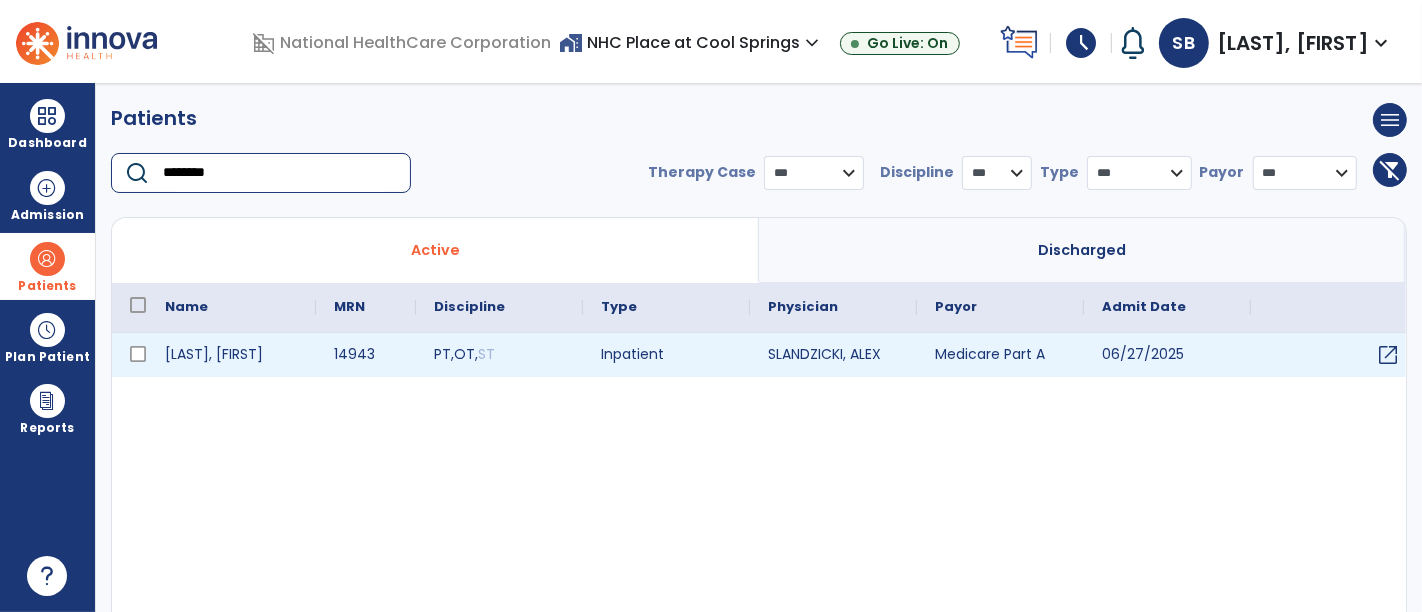 type on "********" 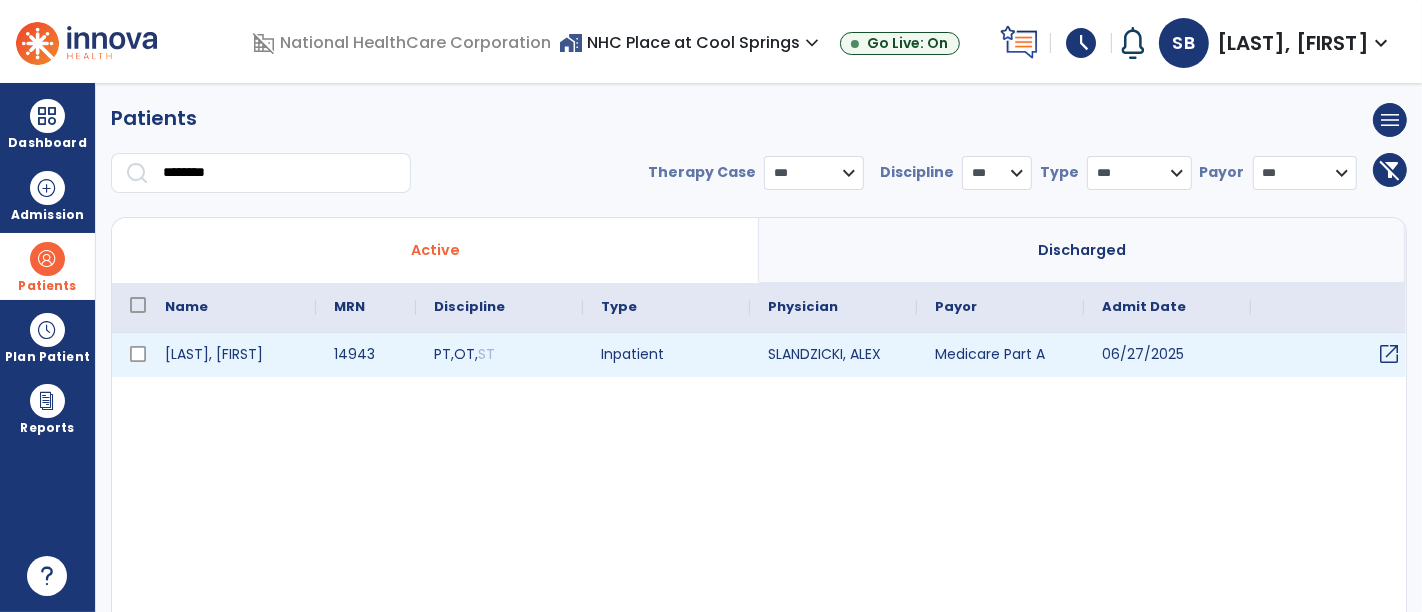 click on "open_in_new" at bounding box center (1389, 354) 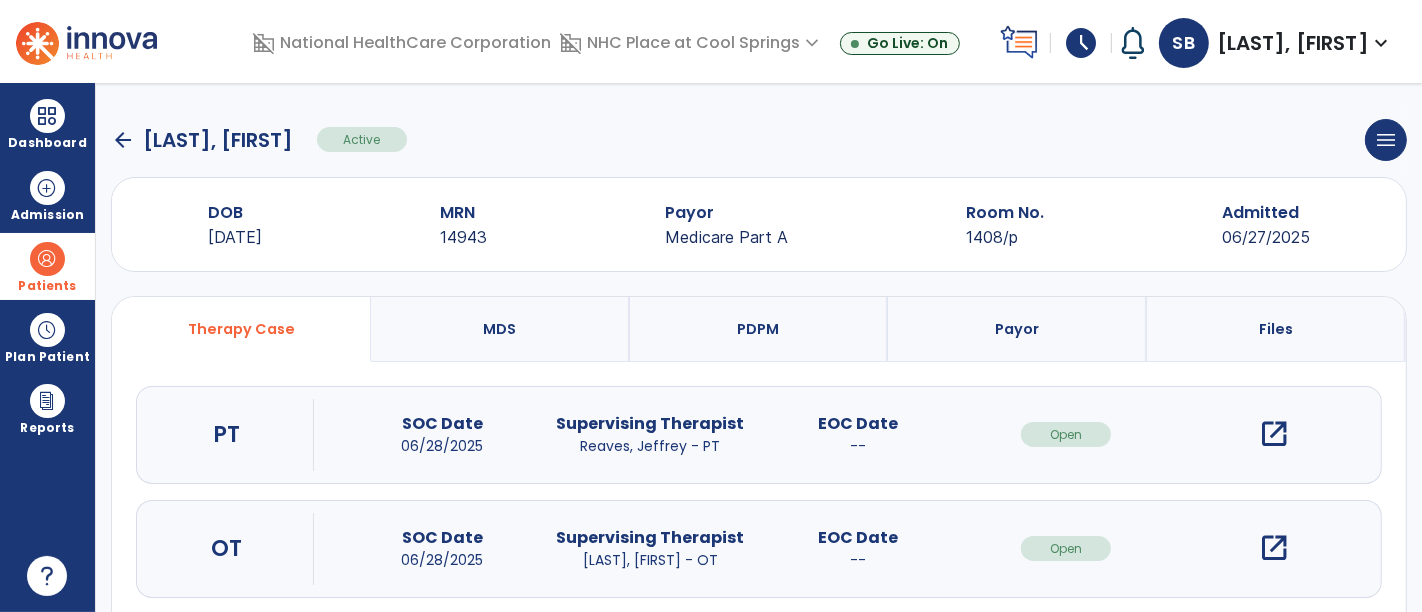 click on "open_in_new" at bounding box center [1274, 434] 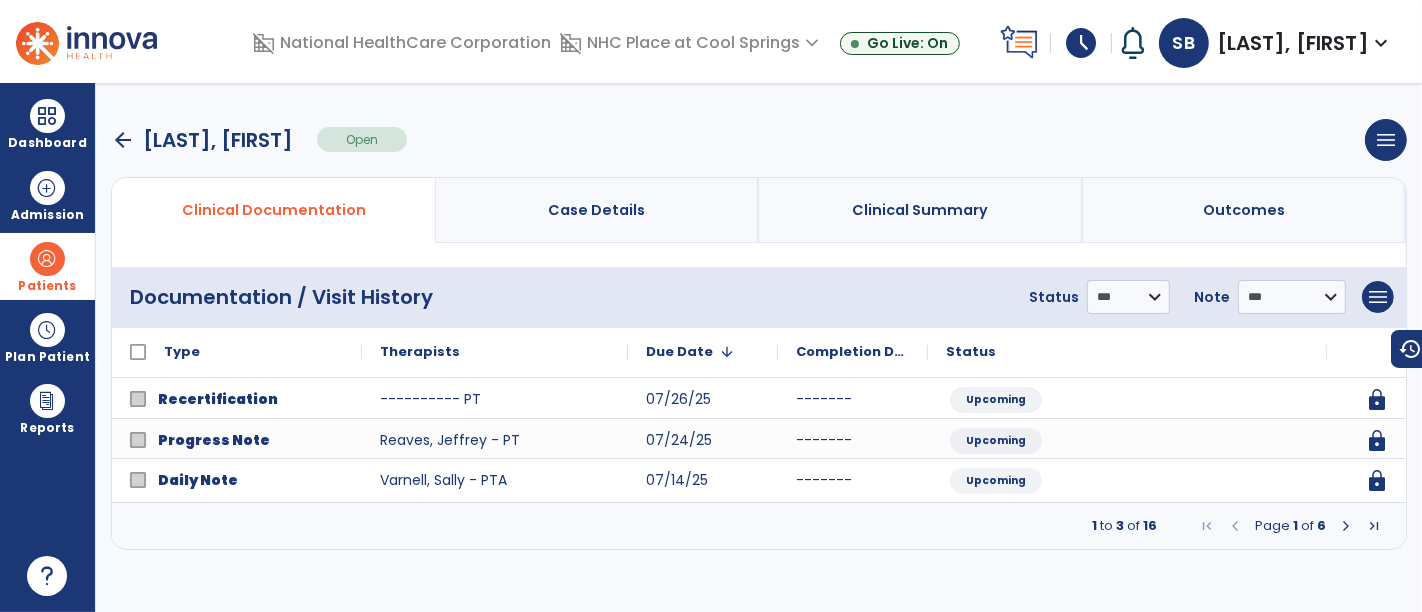 click at bounding box center (1346, 526) 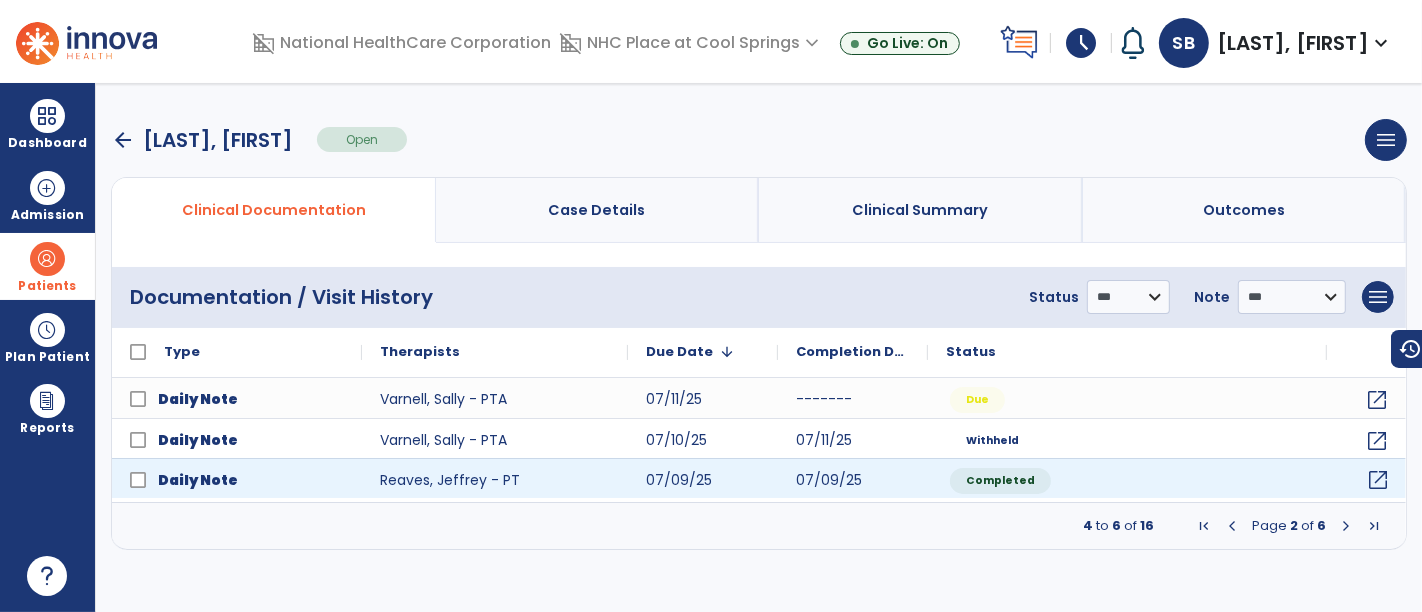 click on "open_in_new" 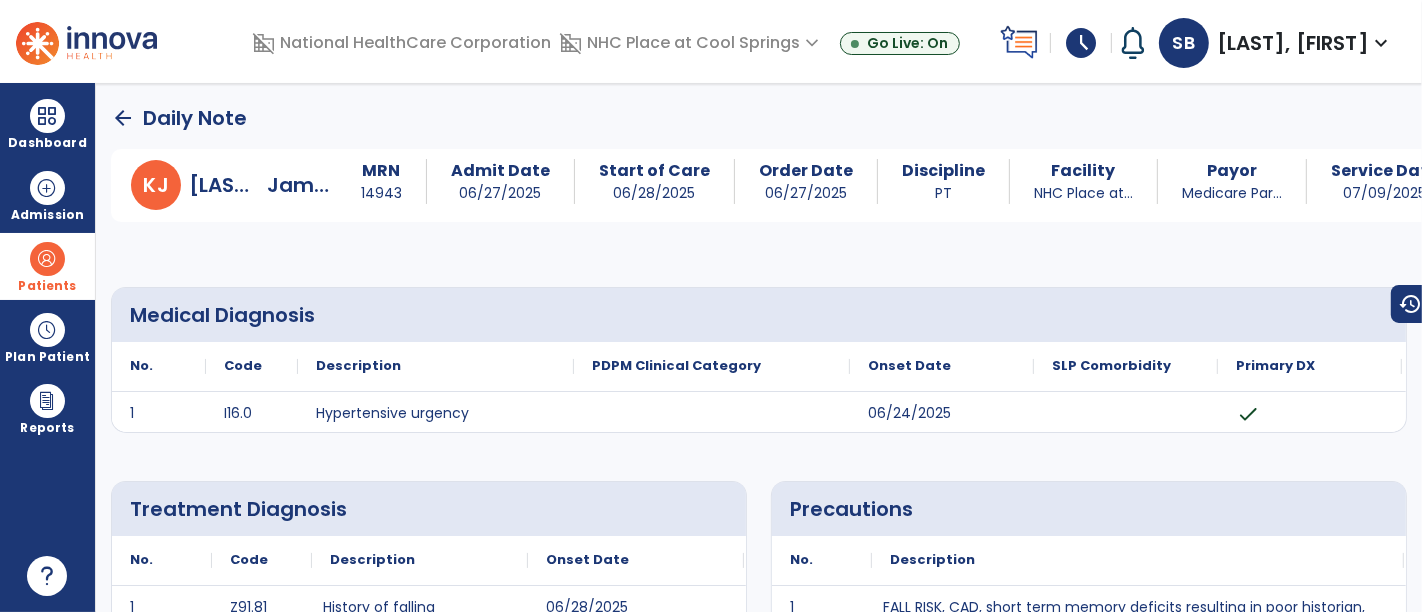 click on "Treatment Diagnosis
No.
Code
Description
1 Z91.81" 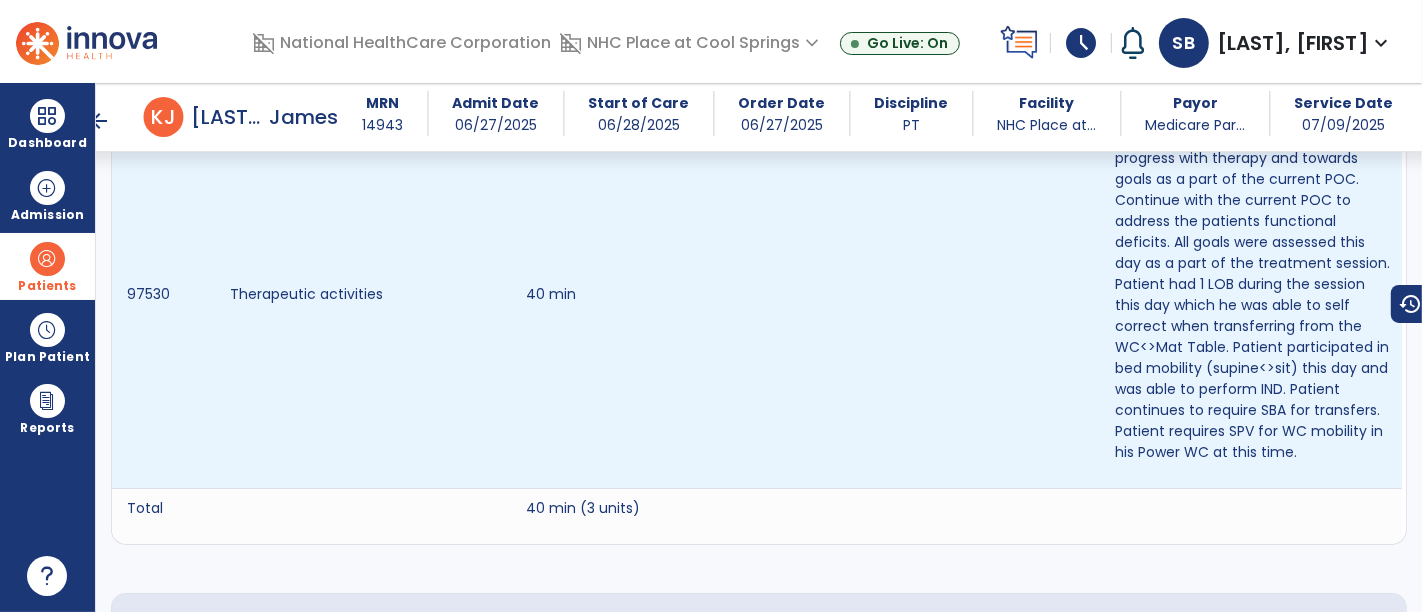 scroll, scrollTop: 1235, scrollLeft: 0, axis: vertical 